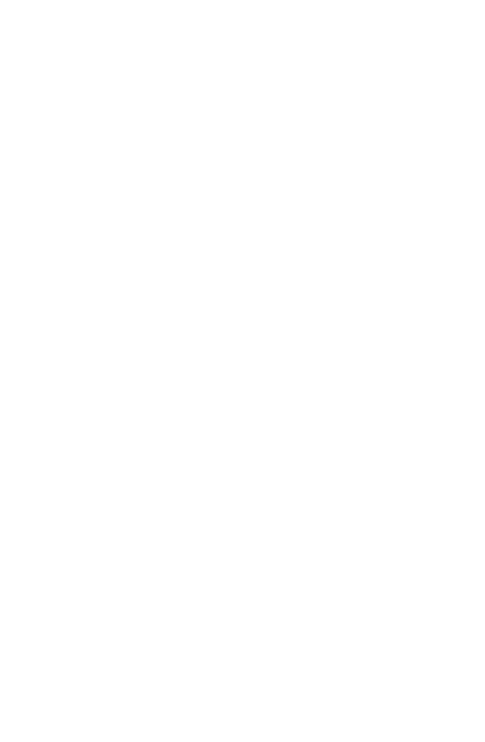 scroll, scrollTop: 0, scrollLeft: 0, axis: both 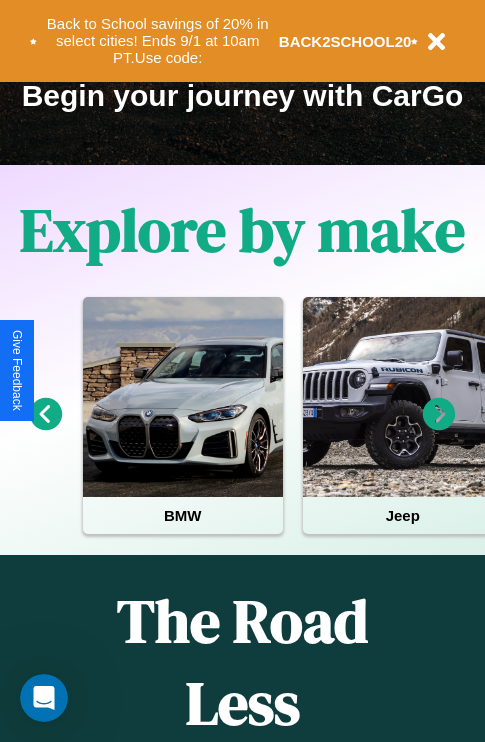click 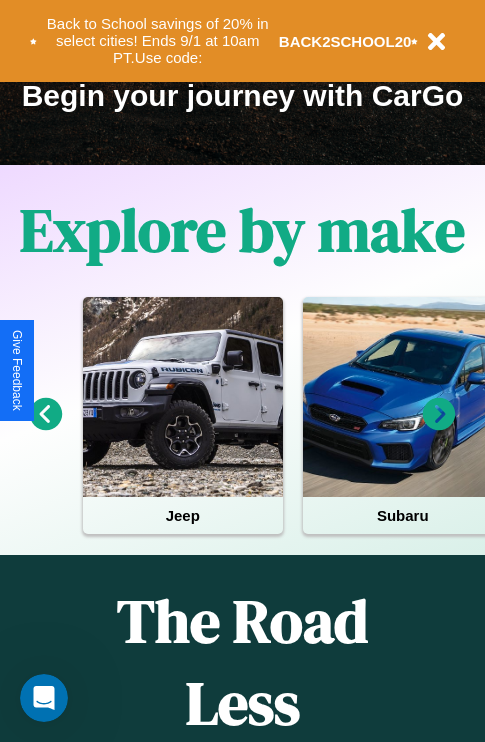 click 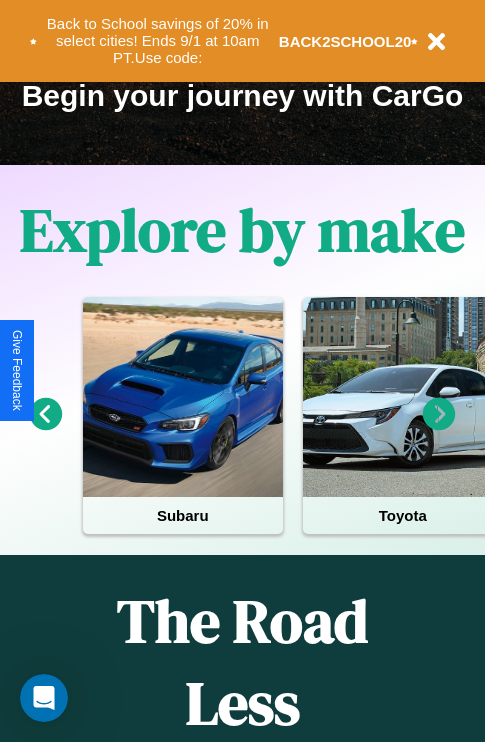 click 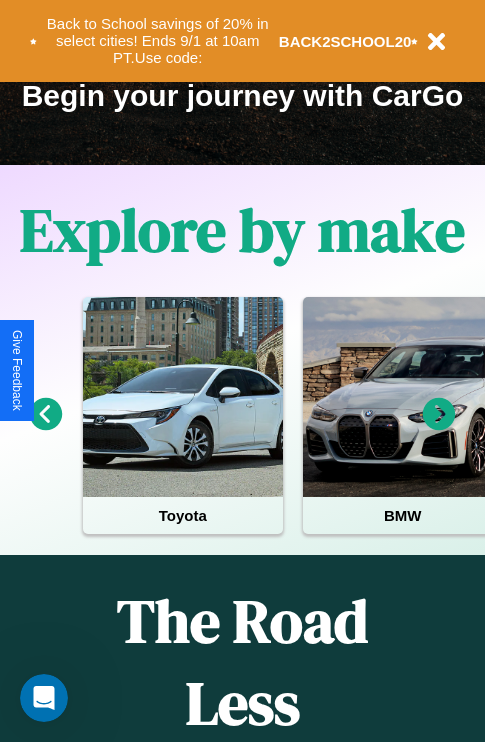 click 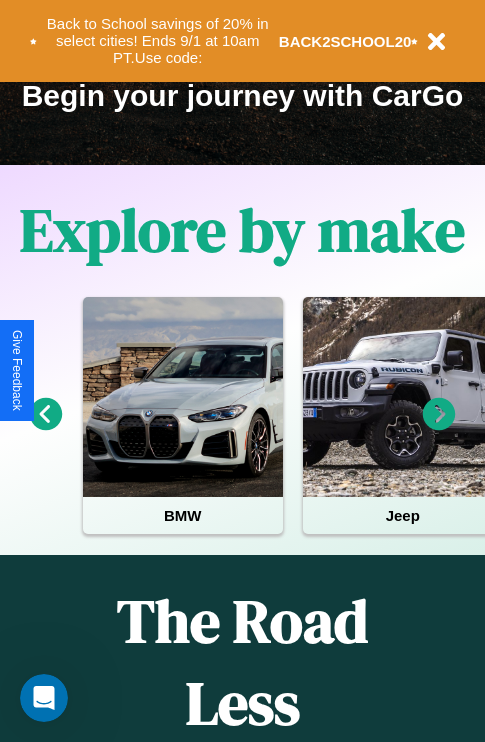 click 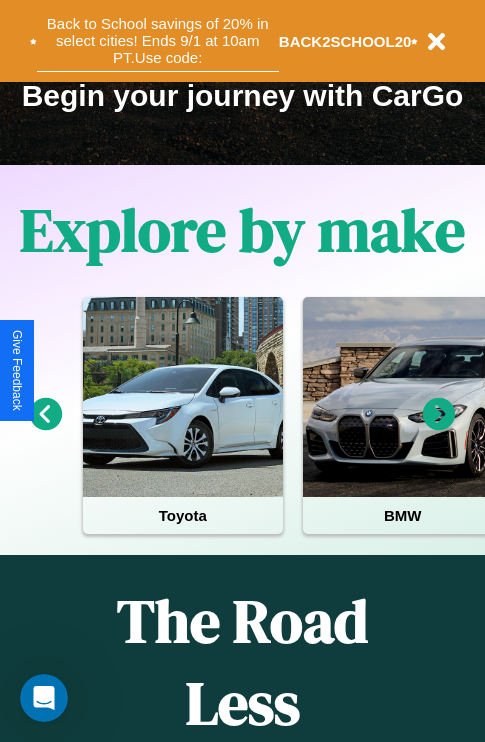 click on "Back to School savings of 20% in select cities! Ends 9/1 at 10am PT.  Use code:" at bounding box center (158, 41) 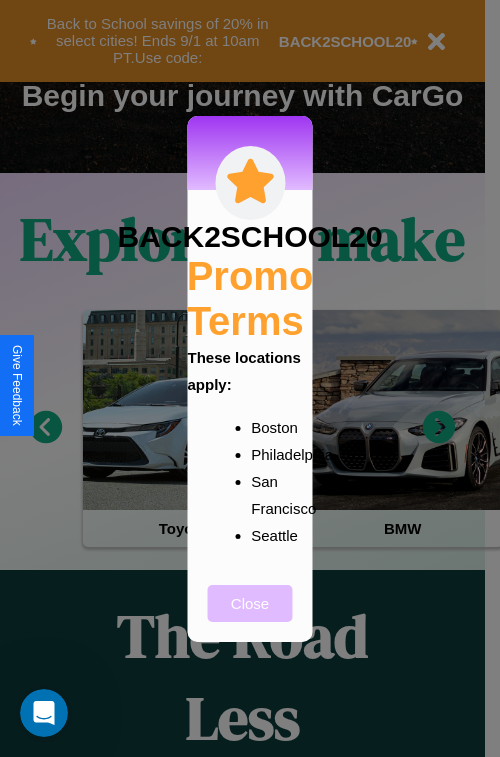 click on "Close" at bounding box center [250, 603] 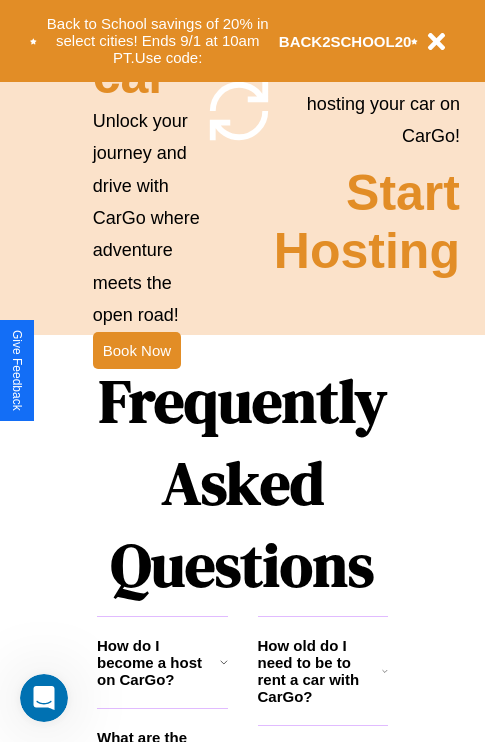 scroll, scrollTop: 1947, scrollLeft: 0, axis: vertical 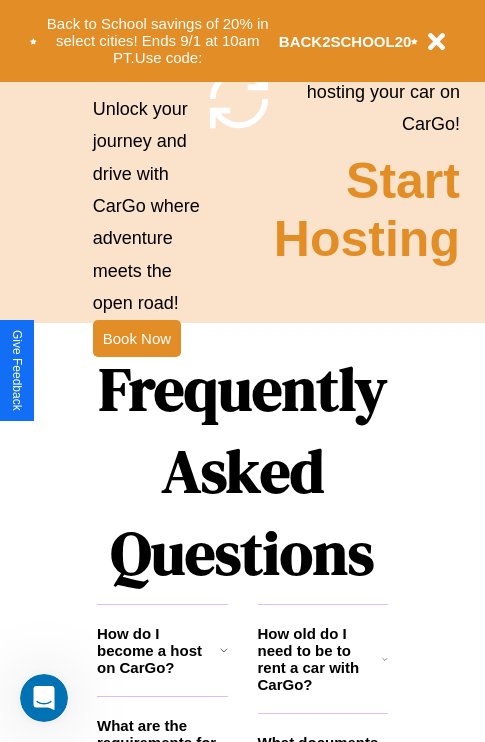 click on "Frequently Asked Questions" at bounding box center (242, 471) 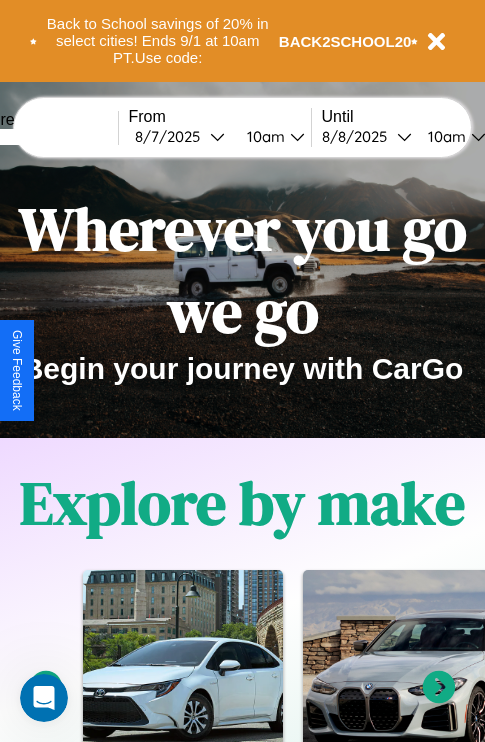 scroll, scrollTop: 0, scrollLeft: 0, axis: both 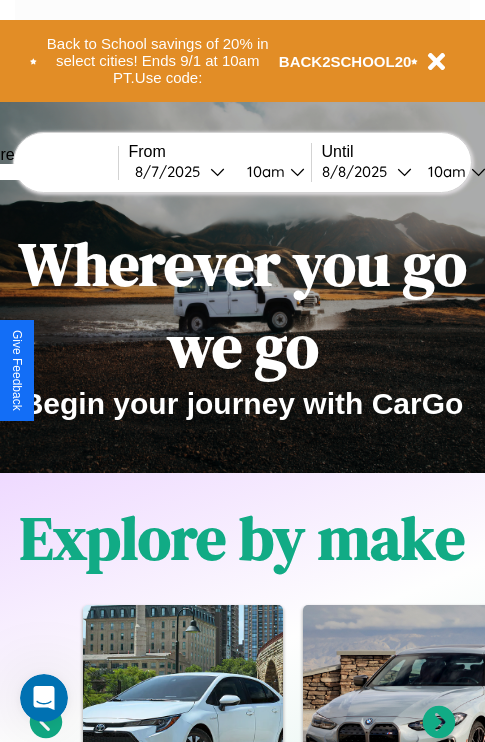 click at bounding box center (43, 172) 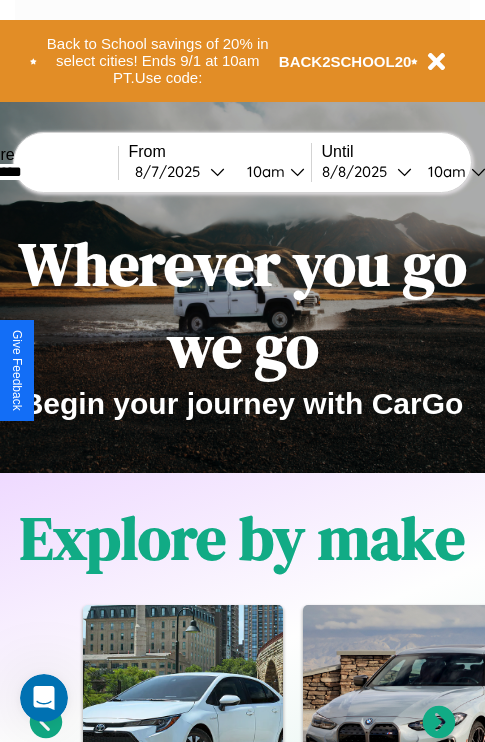 type on "*********" 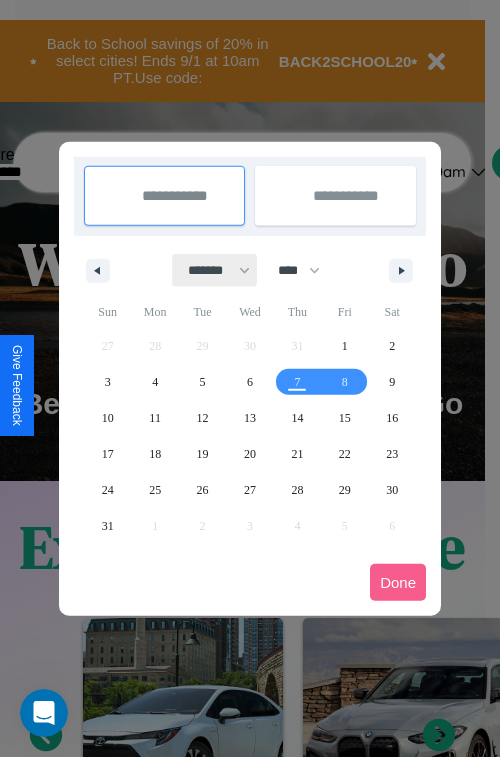 click on "******* ******** ***** ***** *** **** **** ****** ********* ******* ******** ********" at bounding box center [215, 270] 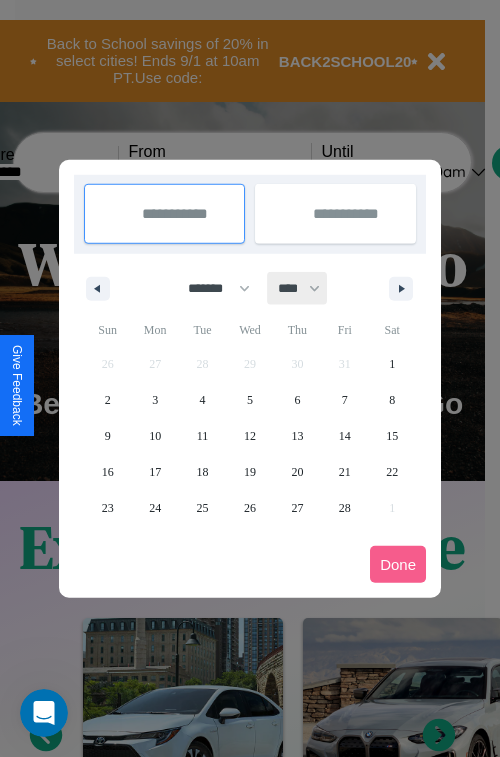 click on "**** **** **** **** **** **** **** **** **** **** **** **** **** **** **** **** **** **** **** **** **** **** **** **** **** **** **** **** **** **** **** **** **** **** **** **** **** **** **** **** **** **** **** **** **** **** **** **** **** **** **** **** **** **** **** **** **** **** **** **** **** **** **** **** **** **** **** **** **** **** **** **** **** **** **** **** **** **** **** **** **** **** **** **** **** **** **** **** **** **** **** **** **** **** **** **** **** **** **** **** **** **** **** **** **** **** **** **** **** **** **** **** **** **** **** **** **** **** **** **** ****" at bounding box center (298, 288) 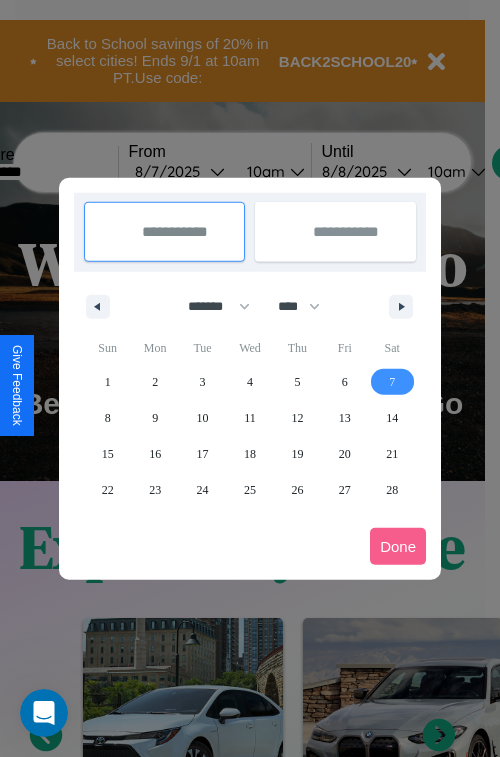 click on "7" at bounding box center [392, 382] 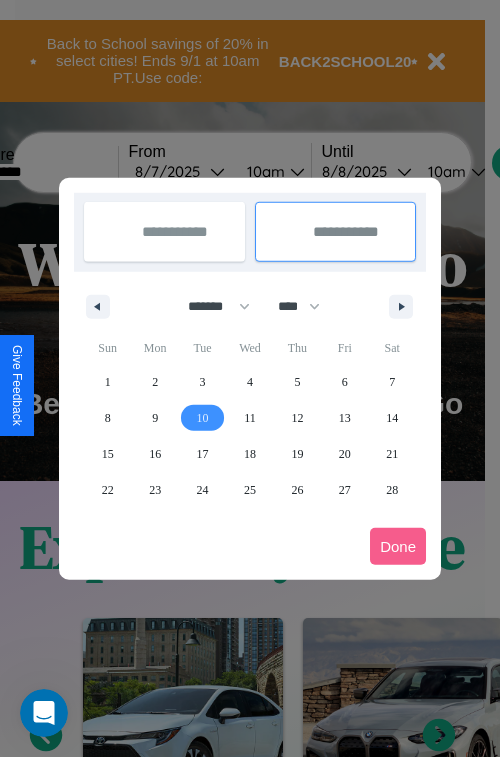click on "10" at bounding box center [203, 418] 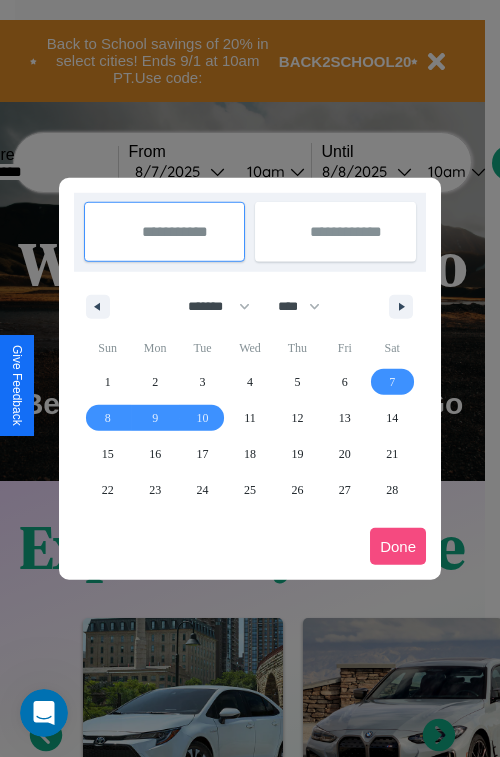 click on "Done" at bounding box center [398, 546] 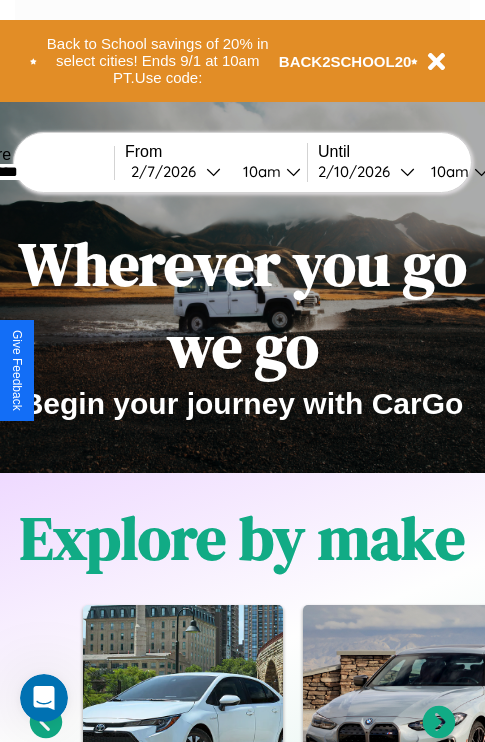 scroll, scrollTop: 0, scrollLeft: 71, axis: horizontal 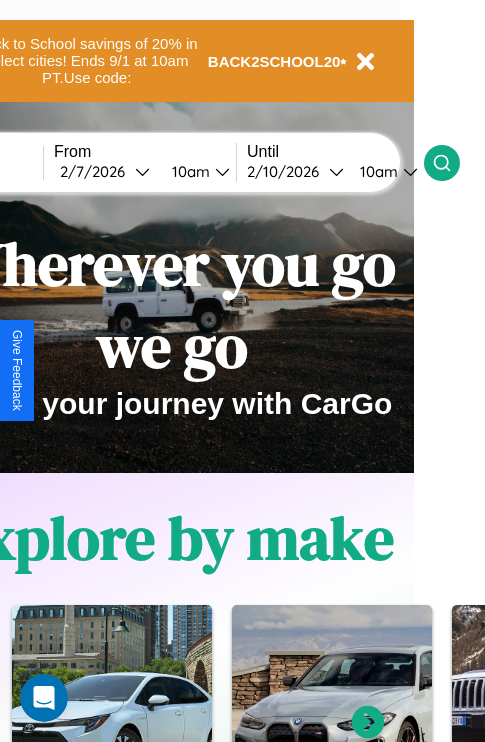 click 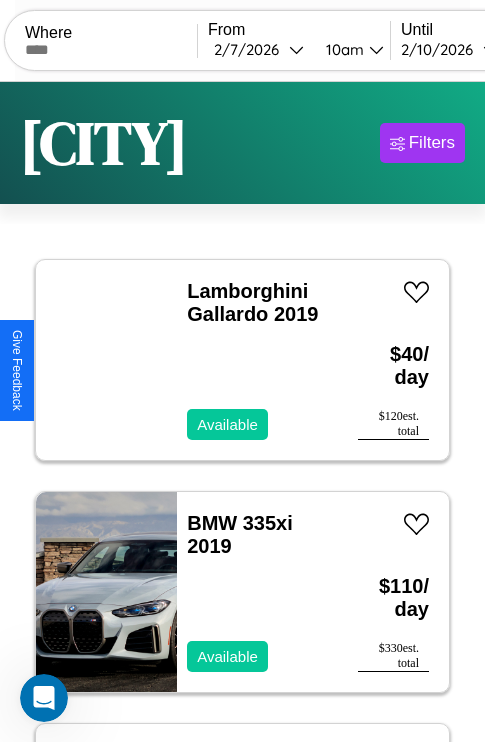 scroll, scrollTop: 95, scrollLeft: 0, axis: vertical 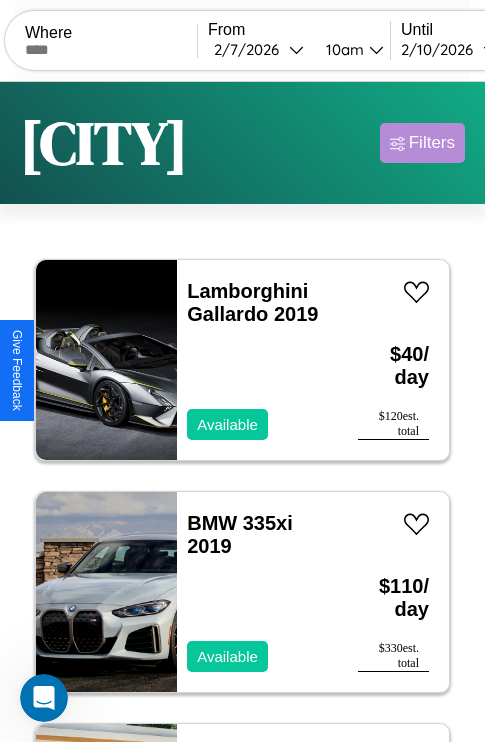 click on "Filters" at bounding box center (432, 143) 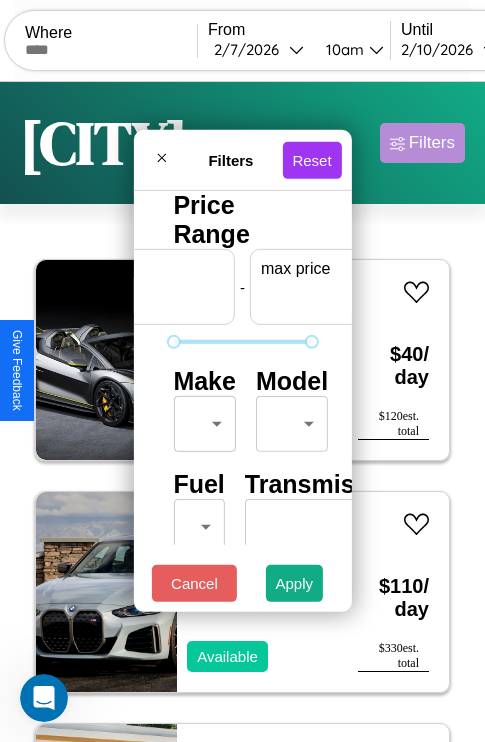scroll, scrollTop: 0, scrollLeft: 124, axis: horizontal 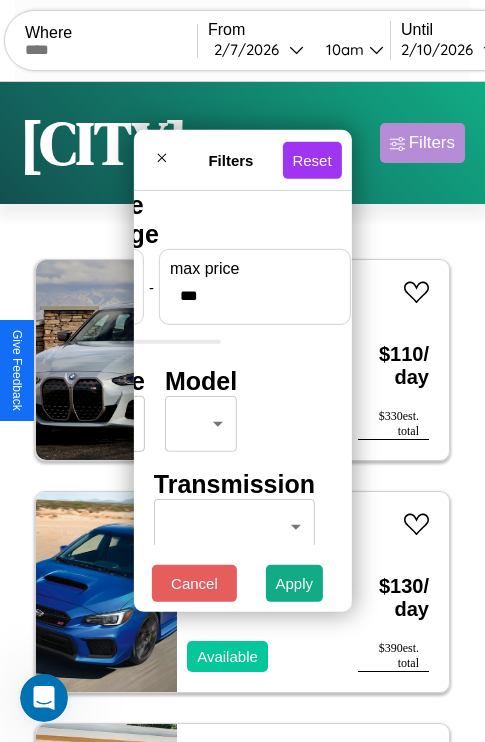 type on "***" 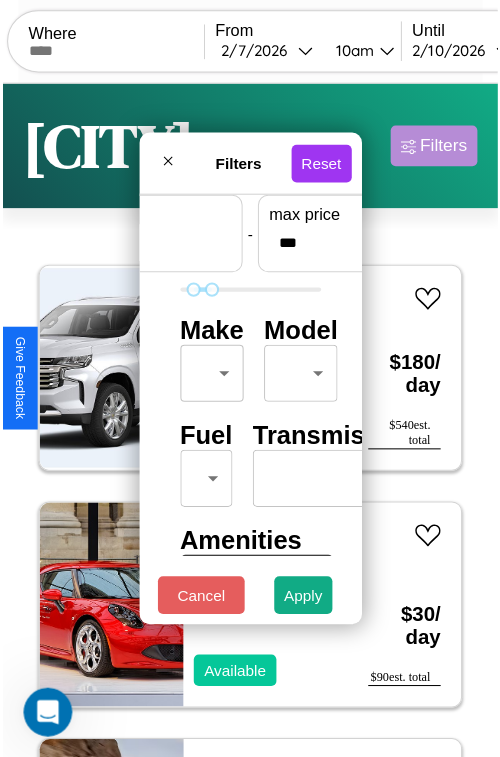 scroll, scrollTop: 59, scrollLeft: 0, axis: vertical 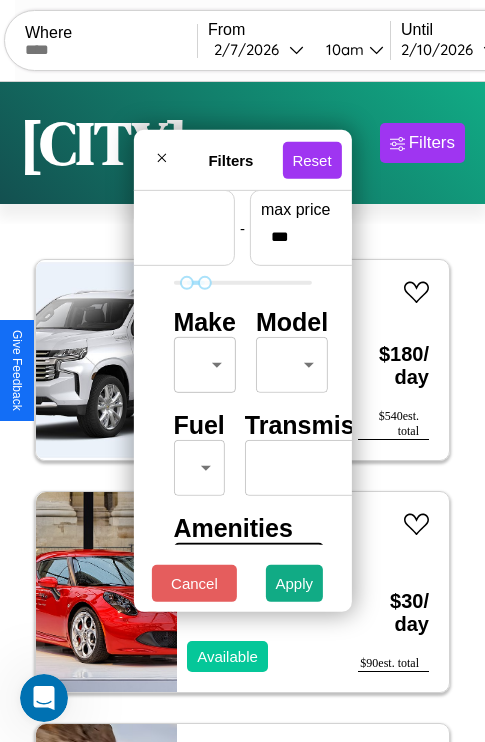 type on "**" 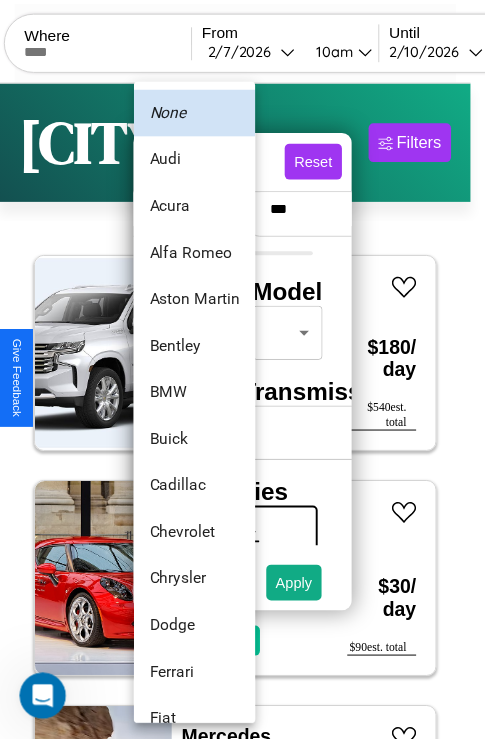 scroll, scrollTop: 134, scrollLeft: 0, axis: vertical 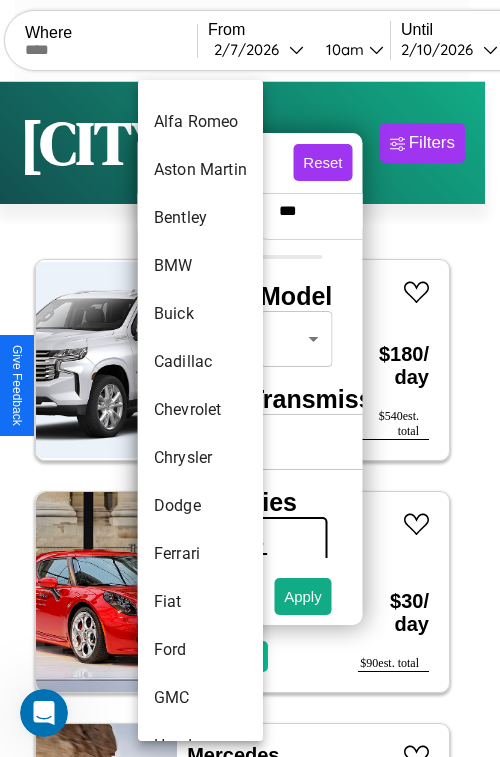 click on "Chevrolet" at bounding box center [200, 410] 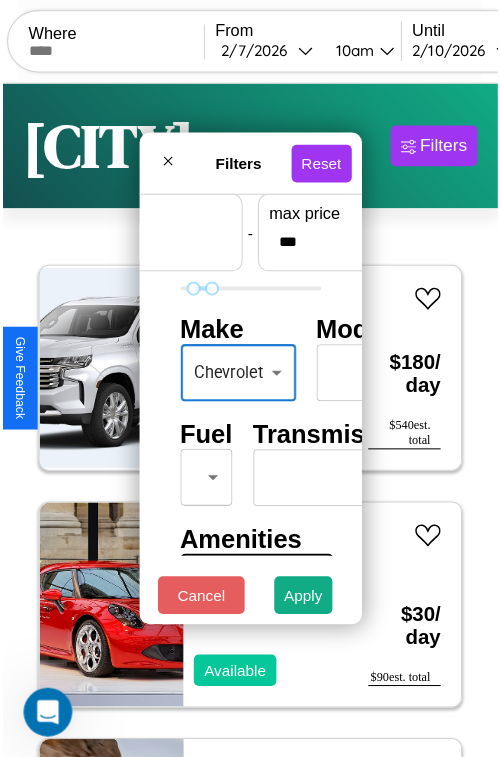scroll, scrollTop: 59, scrollLeft: 37, axis: both 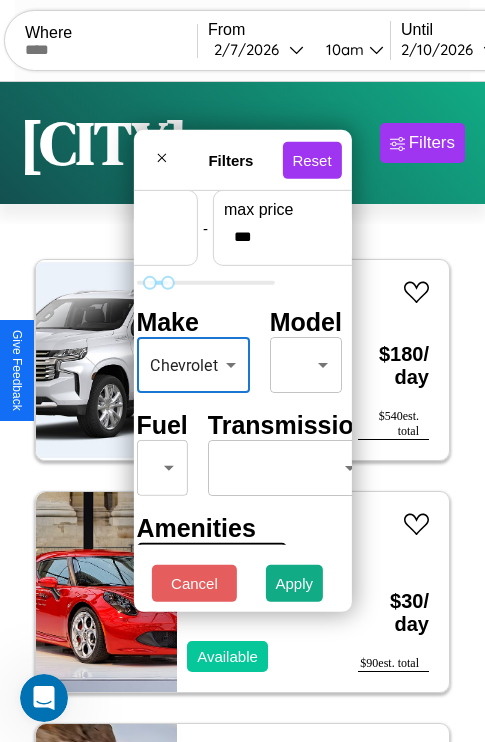 click on "CarGo Where From 2 / 7 / 2026 10am Until 2 / 10 / 2026 10am Become a Host Login Sign Up [CITY] Filters 43 cars in this area These cars can be picked up in this city. Chevrolet Lumina 2022 Unavailable $ 180 / day $ 540 est. total Alfa Romeo Stelvio 2014 Available $ 30 / day $ 90 est. total Mercedes GLA-Class 2024 Available $ 130 / day $ 390 est. total Fiat 500X 2024 Available $ 40 / day $ 120 est. total Volvo VHD 2014 Available $ 100 / day $ 300 est. total Maserati Ghibli 2016 Unavailable $ 130 / day $ 390 est. total Land Rover New Range Rover 2014 Available $ 140 / day $ 420 est. total Lamborghini Huracan 2014 Available $ 90 / day $ 270 est. total Infiniti QX50 2014 Available $ 170 / day $ 510 est. total Nissan Rogue Sport 2016 Available $ 160 / day $ 480 est. total Mercedes L1418 2017 Available $ 200 / day $ 600 est. total Audi Q3 2018 Available $ 60 / day $ 180 est. total Kia Telluride 2016 Unavailable $ 170 / day $ 510 $ $" at bounding box center (242, 412) 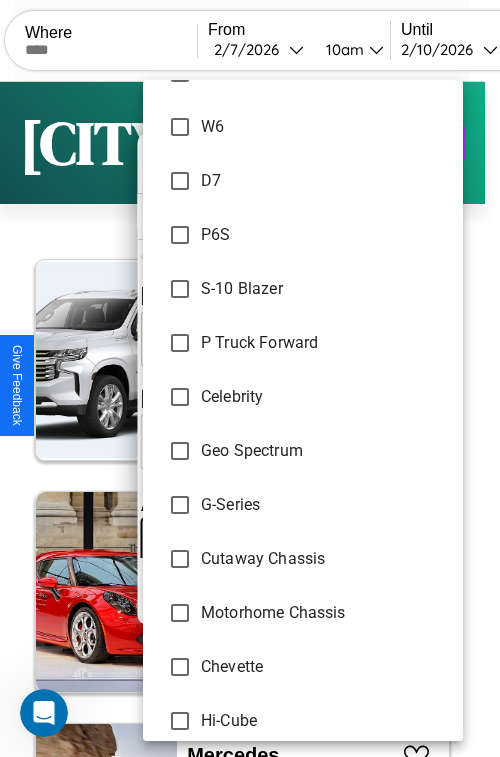 scroll, scrollTop: 4127, scrollLeft: 0, axis: vertical 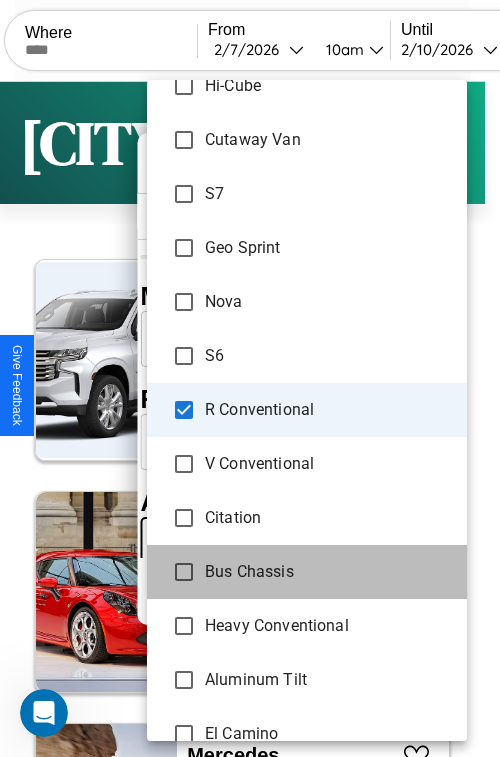 click on "Bus Chassis" at bounding box center (307, 572) 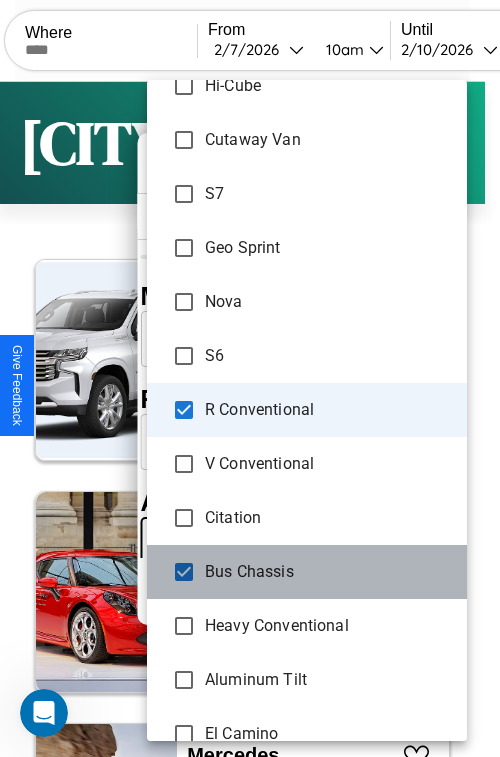 scroll, scrollTop: 80, scrollLeft: 0, axis: vertical 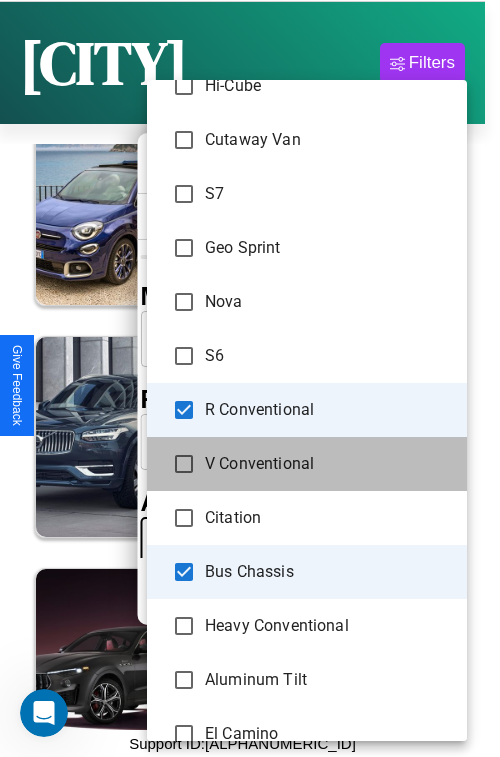 click on "V Conventional" at bounding box center (307, 464) 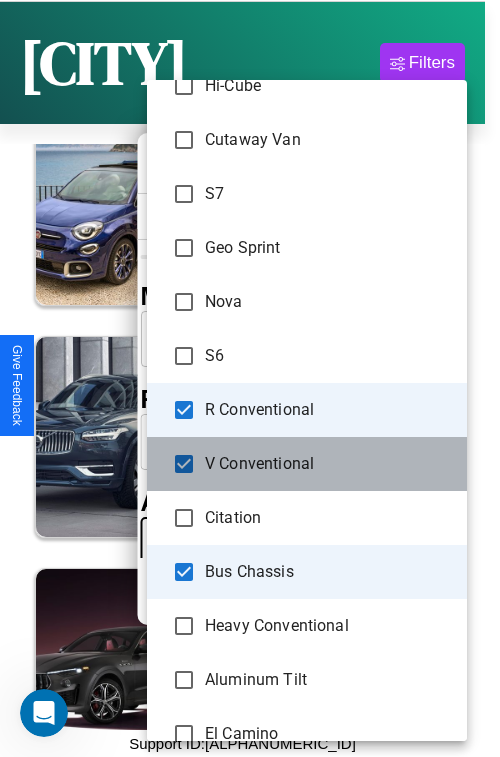 click on "V Conventional" at bounding box center (307, 464) 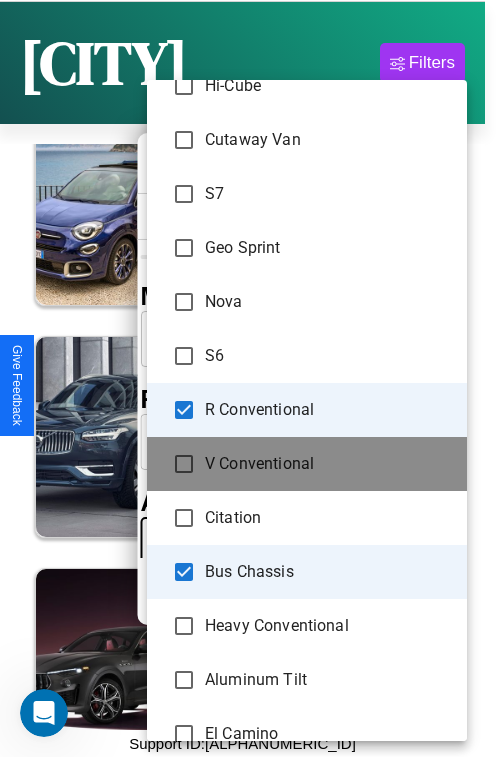 click on "V Conventional" at bounding box center [307, 464] 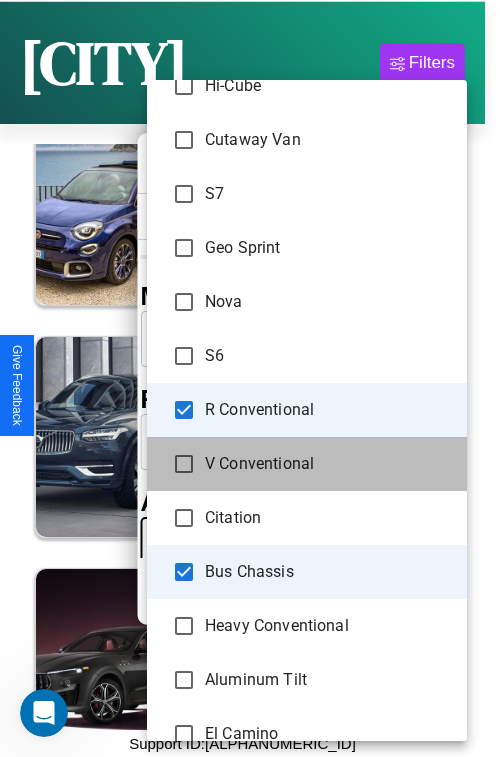 click on "V Conventional" at bounding box center (307, 464) 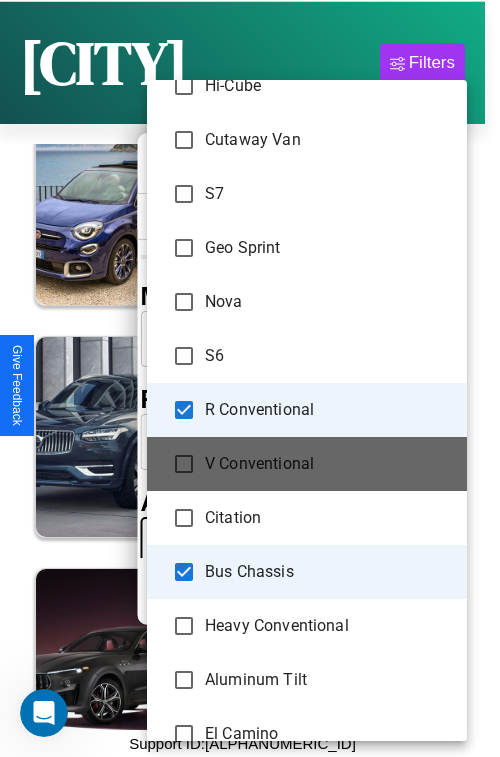 click on "V Conventional" at bounding box center (307, 464) 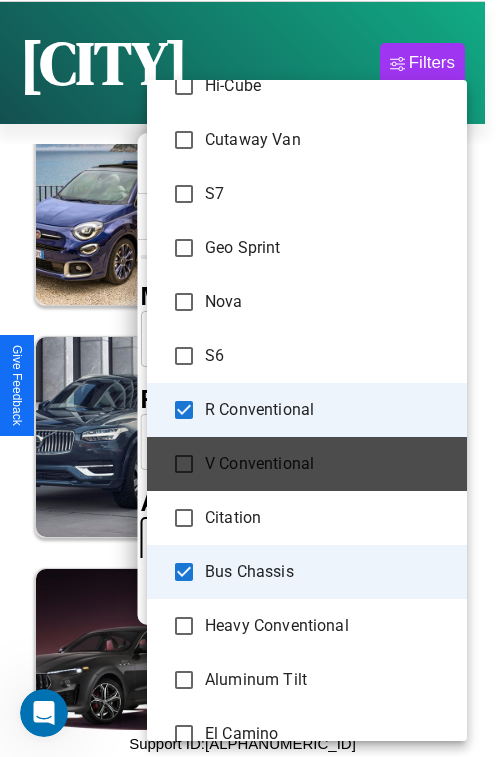 click on "V Conventional" at bounding box center (307, 464) 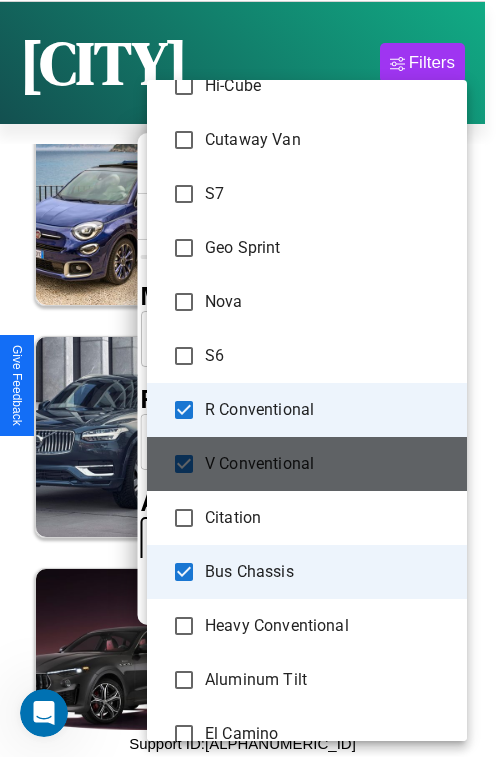 click on "V Conventional" at bounding box center [307, 464] 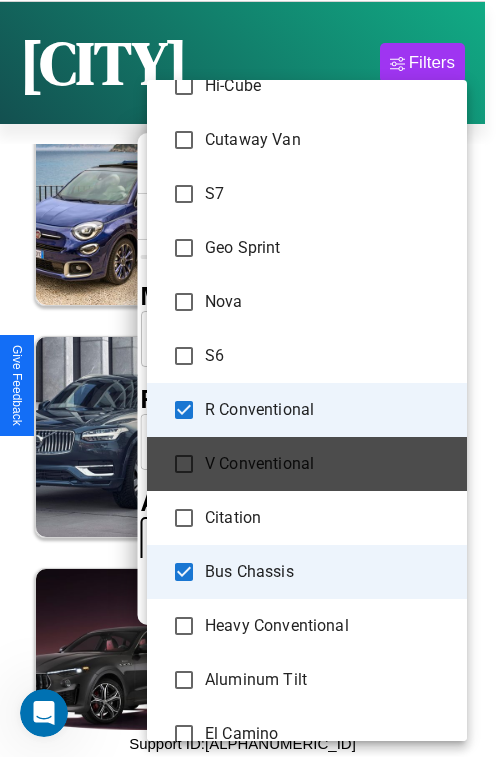 click on "V Conventional" at bounding box center [307, 464] 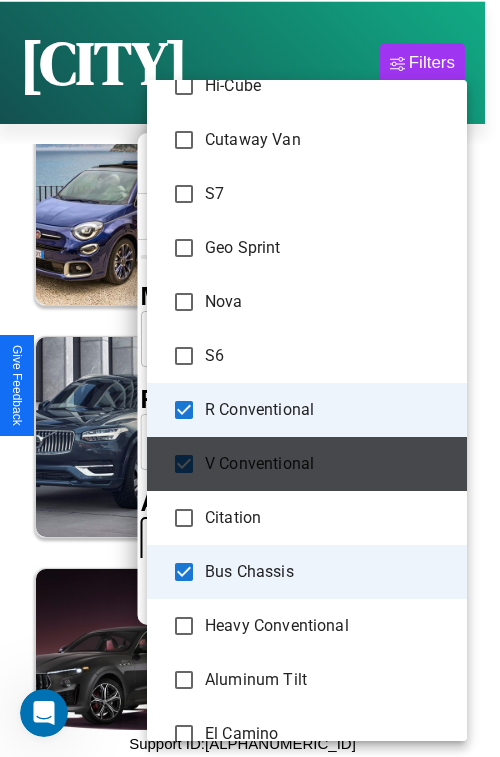click on "V Conventional" at bounding box center [307, 464] 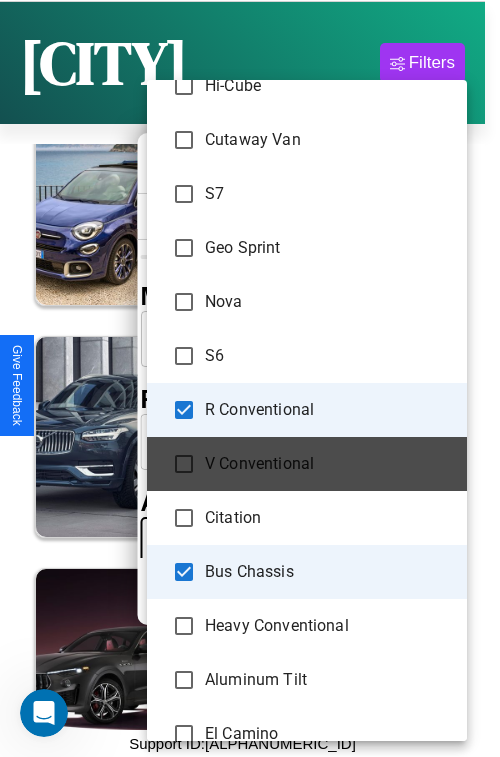 click on "V Conventional" at bounding box center (307, 464) 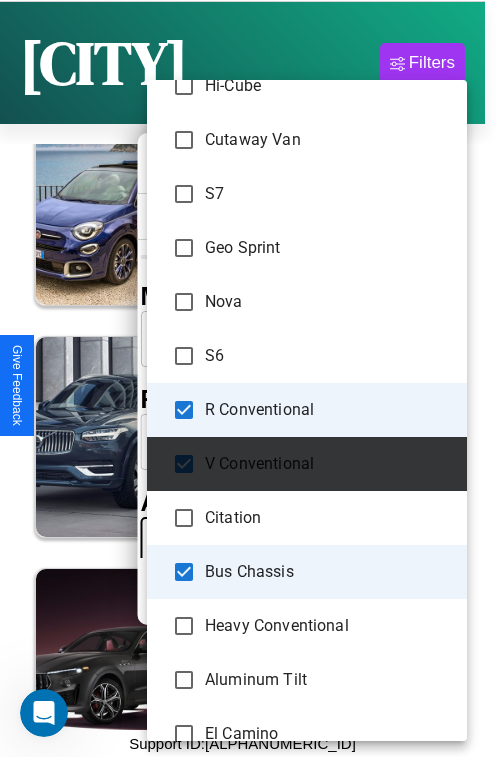 click on "V Conventional" at bounding box center (307, 464) 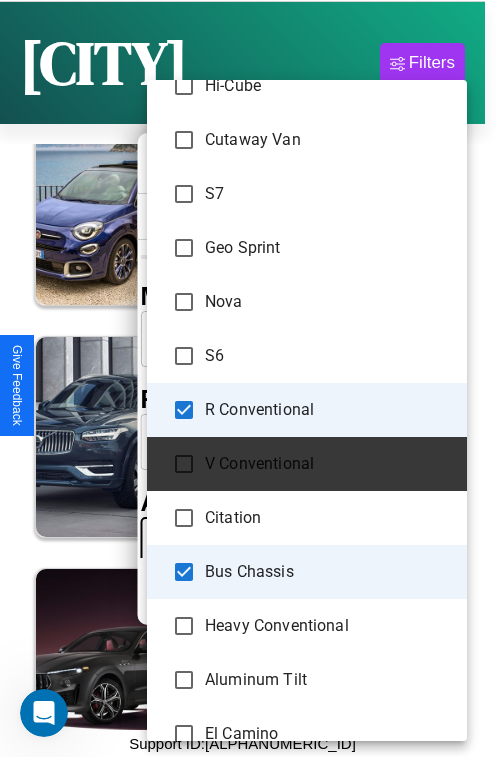 click on "V Conventional" at bounding box center (307, 464) 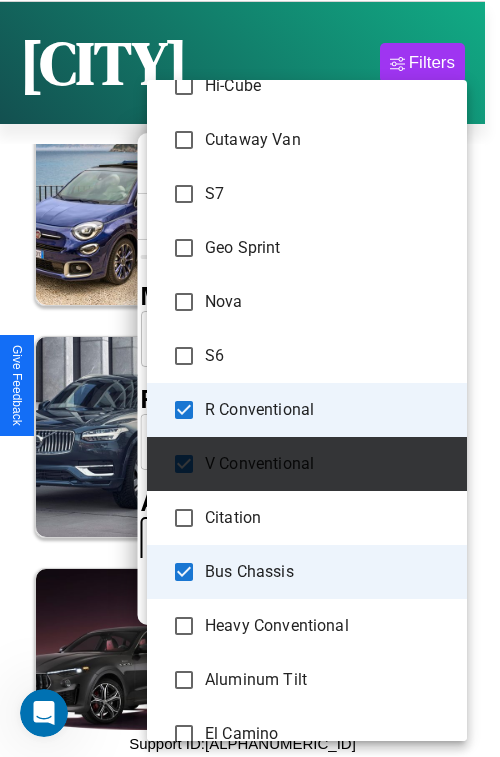 click on "V Conventional" at bounding box center (307, 464) 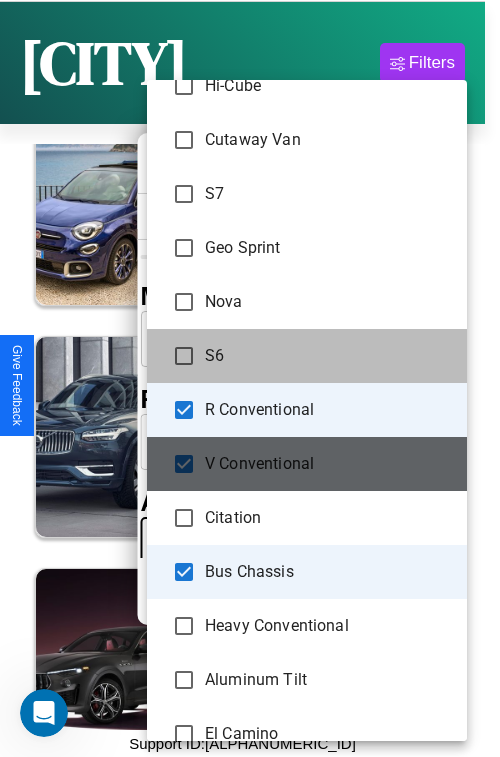 click on "S6" at bounding box center [307, 356] 